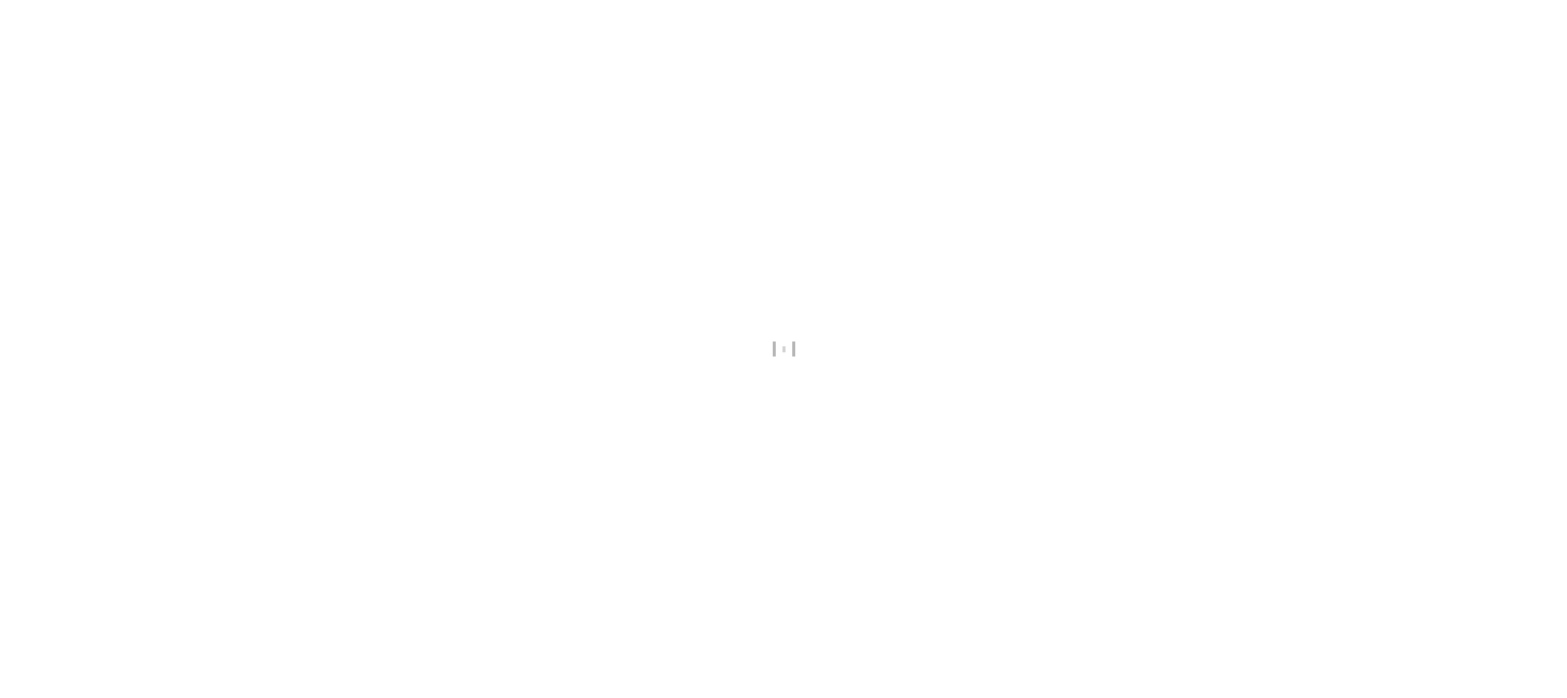 scroll, scrollTop: 0, scrollLeft: 0, axis: both 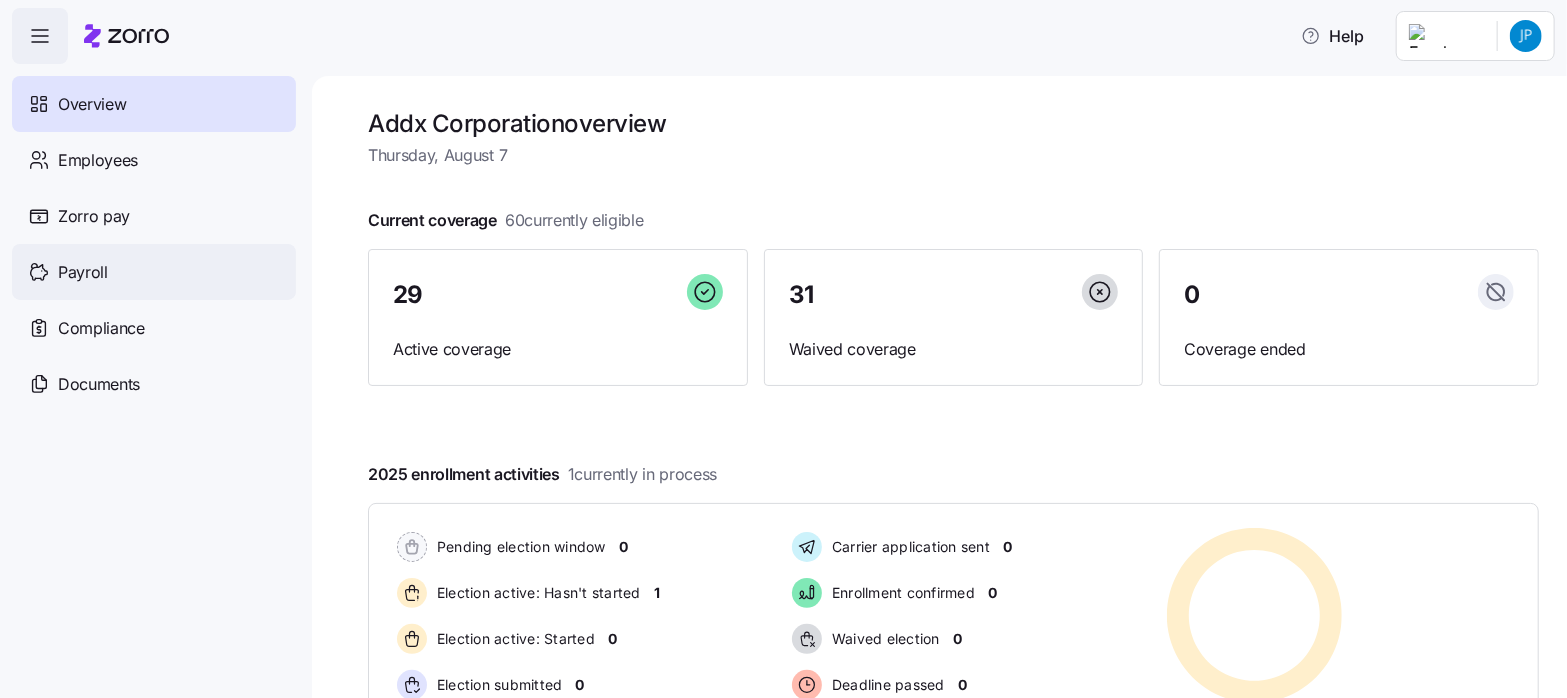 click on "Payroll" at bounding box center (83, 272) 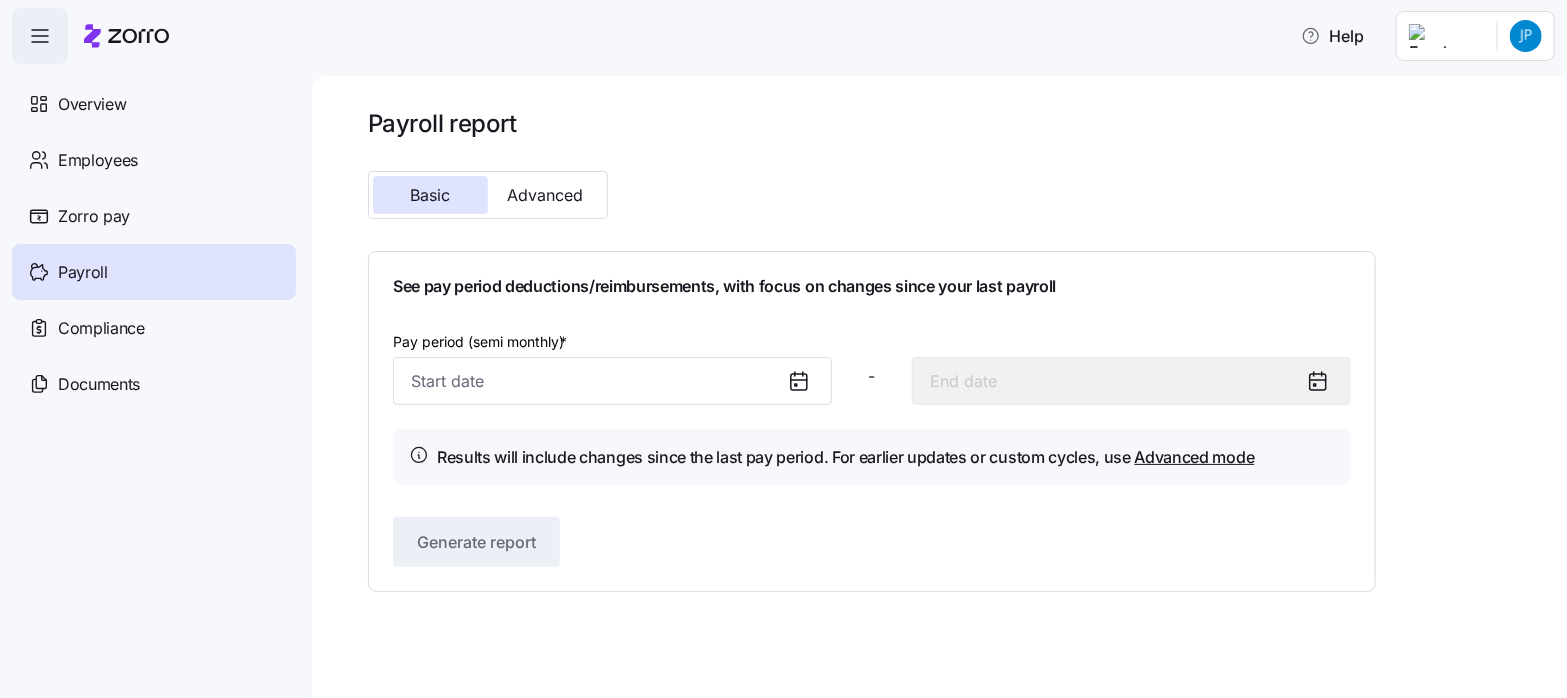 click 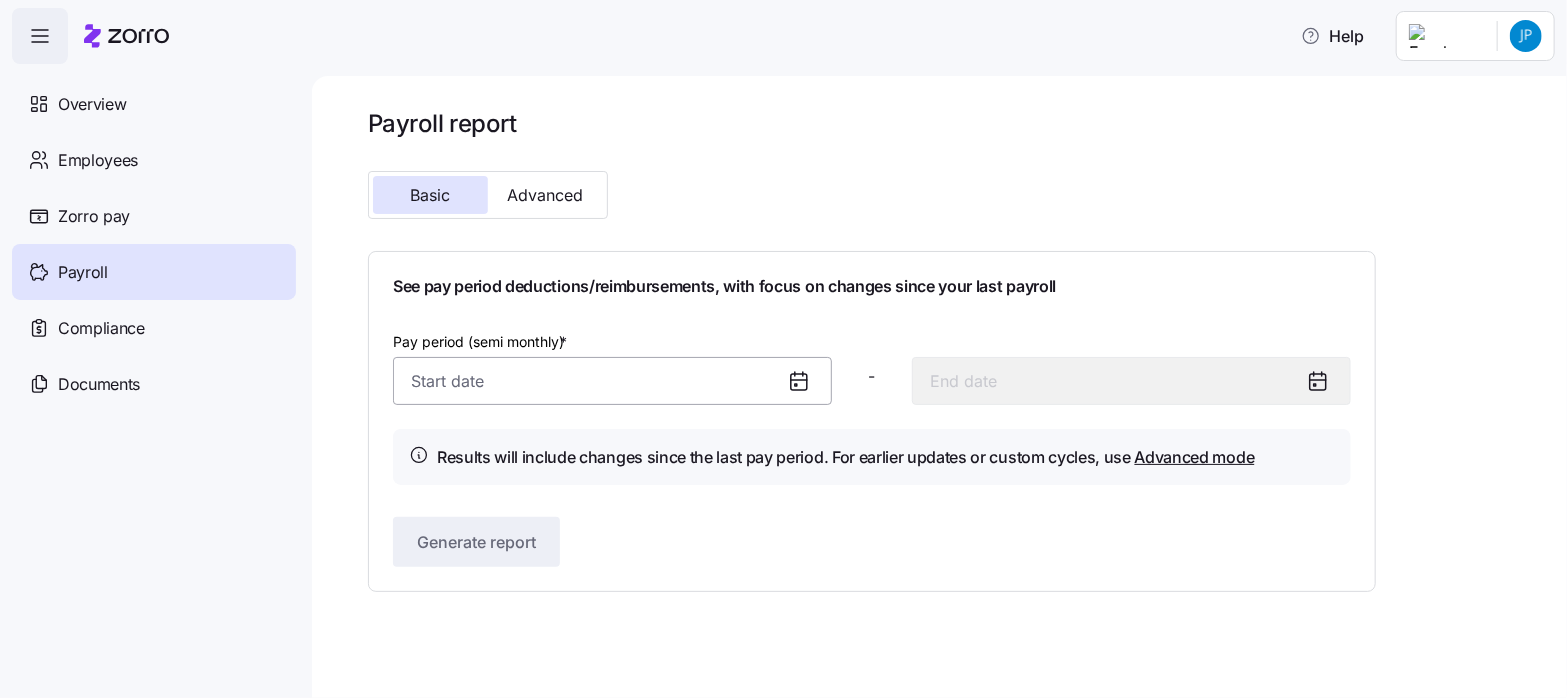 click on "Pay period (semi monthly)  *" at bounding box center [612, 381] 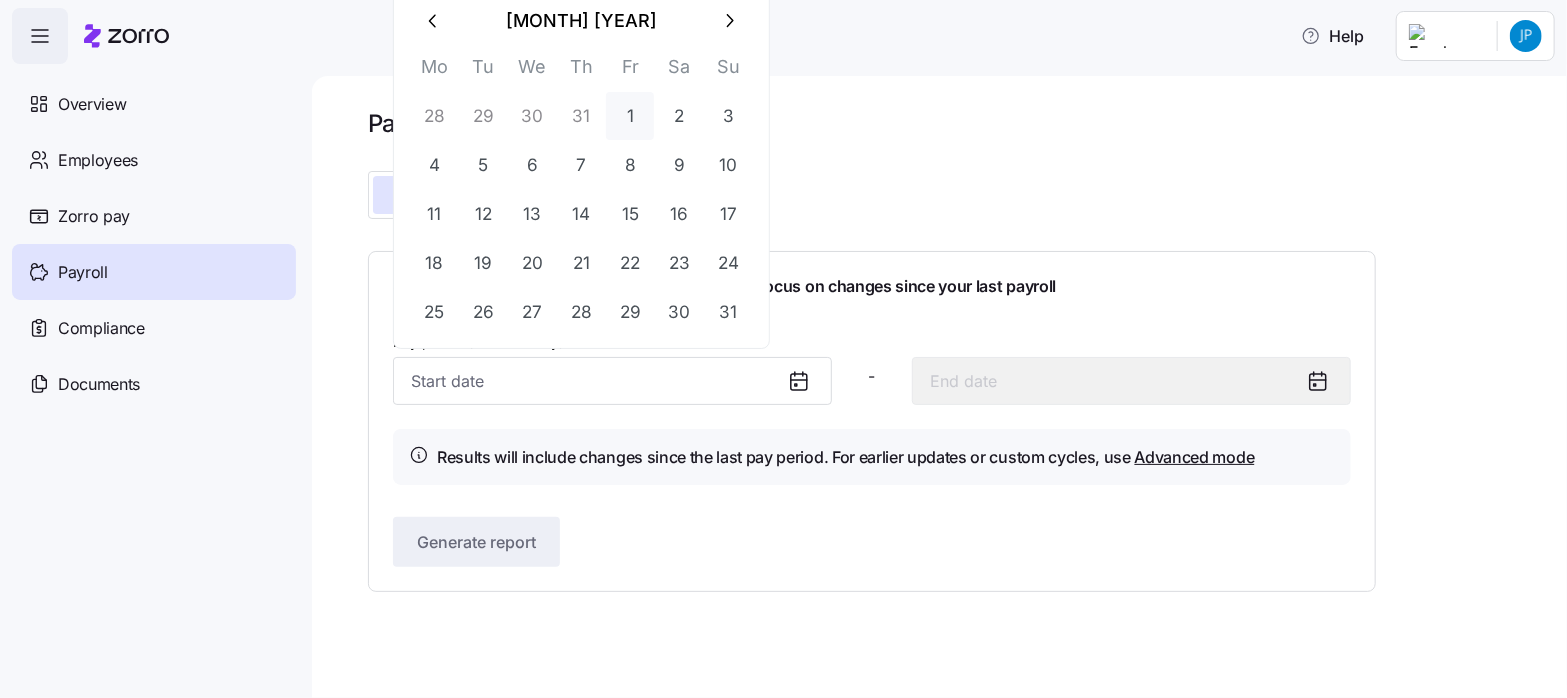 click on "1" at bounding box center (630, 116) 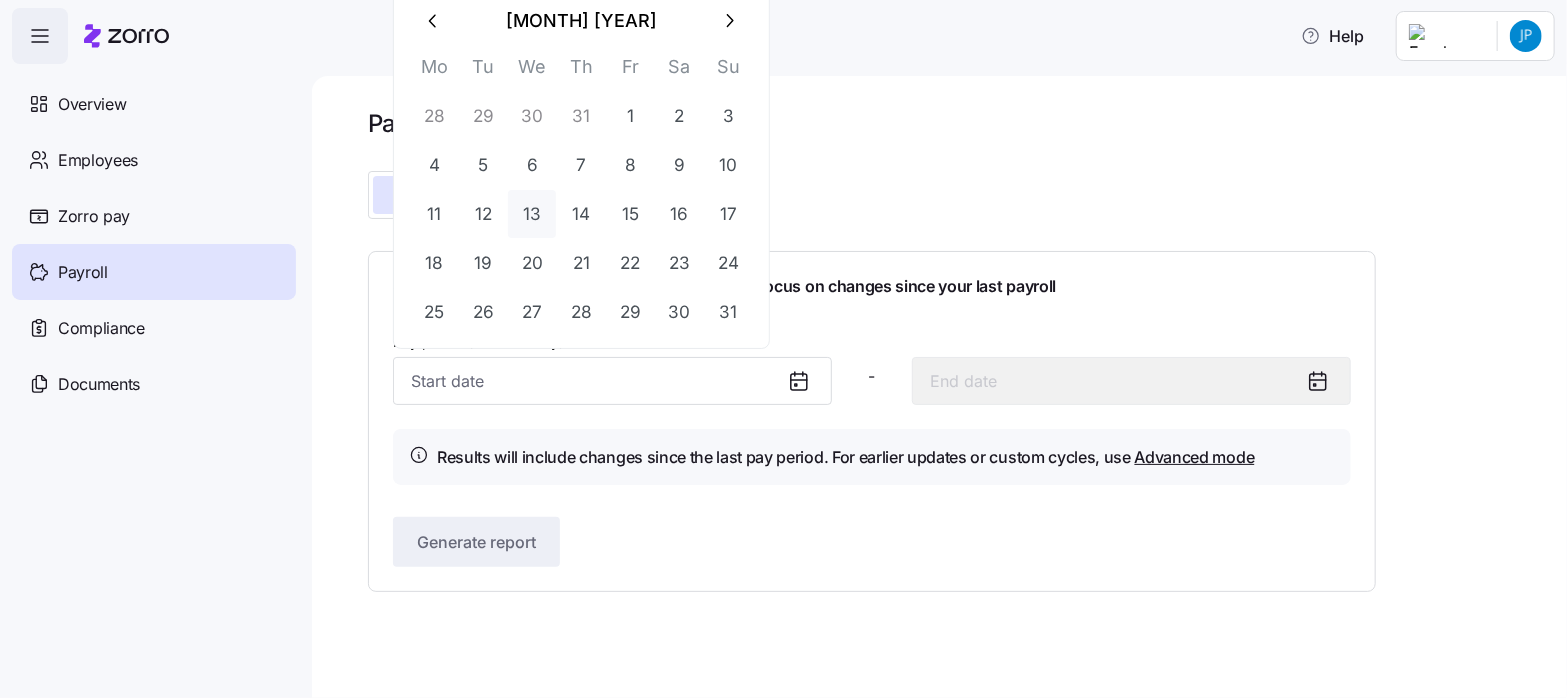 type on "August 1, 2025" 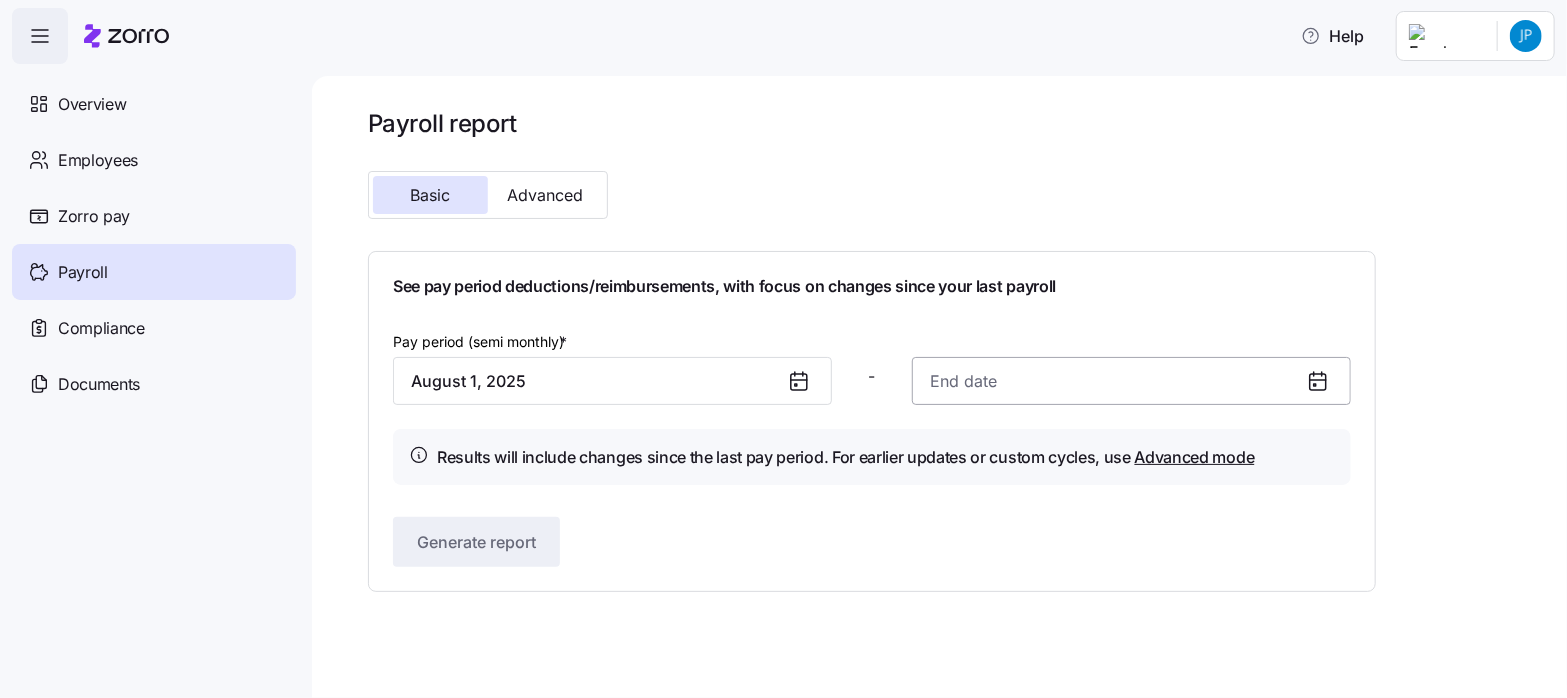 click at bounding box center (1131, 381) 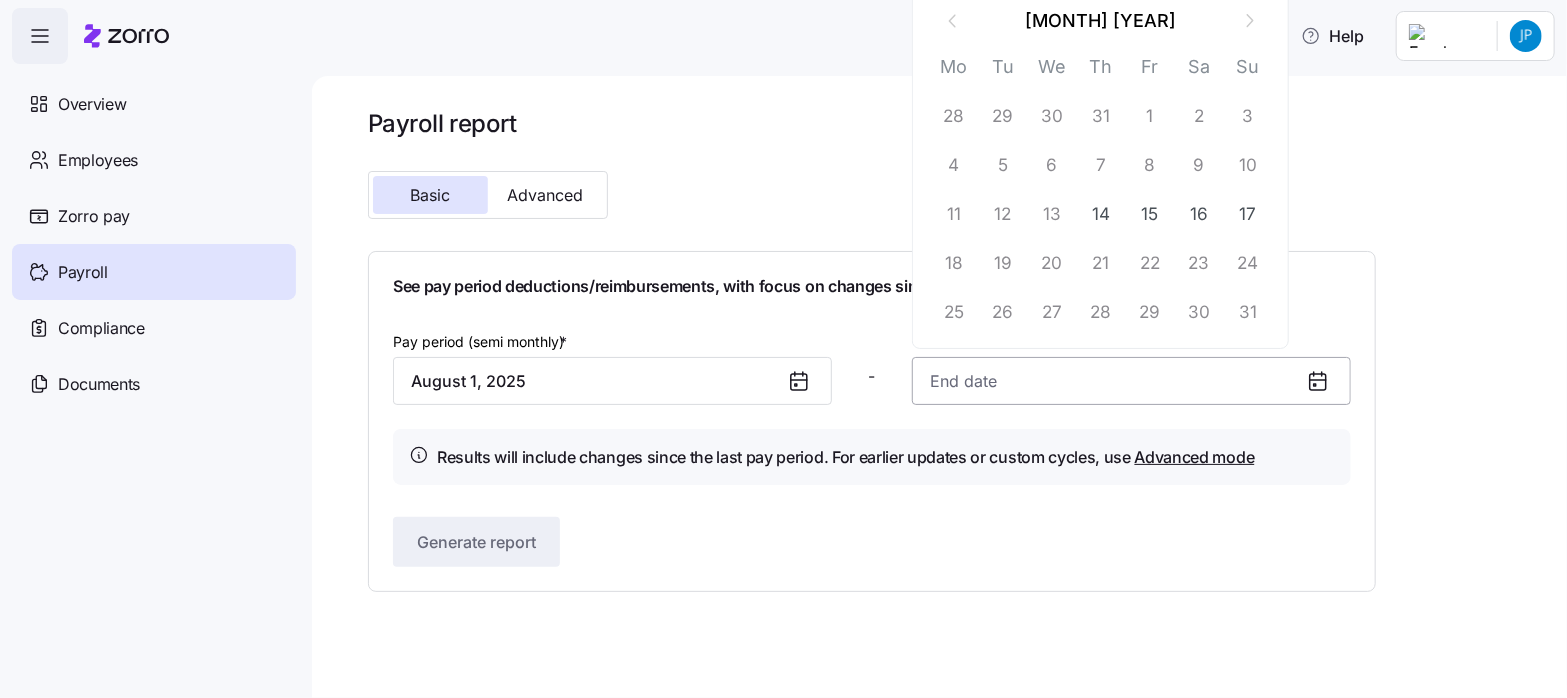 click at bounding box center (1131, 381) 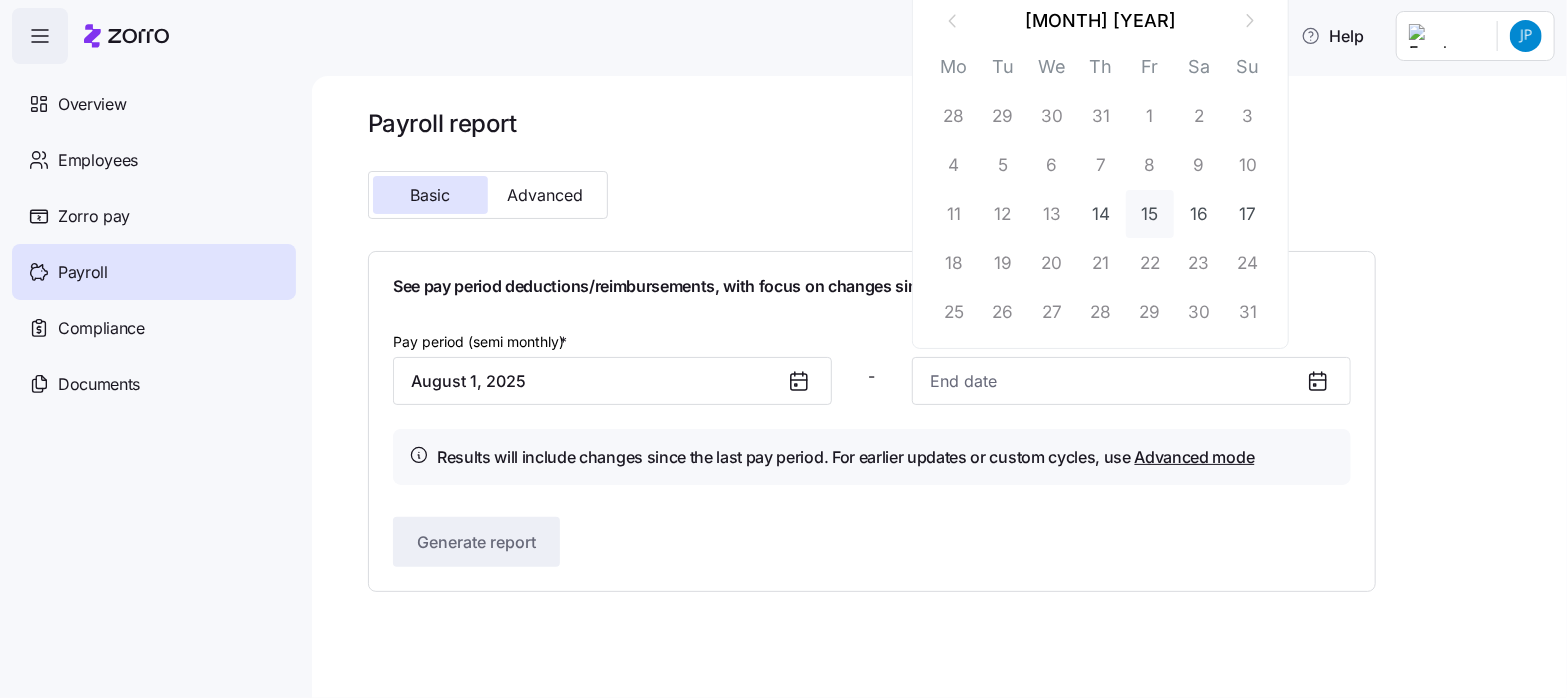 click on "15" at bounding box center [1150, 214] 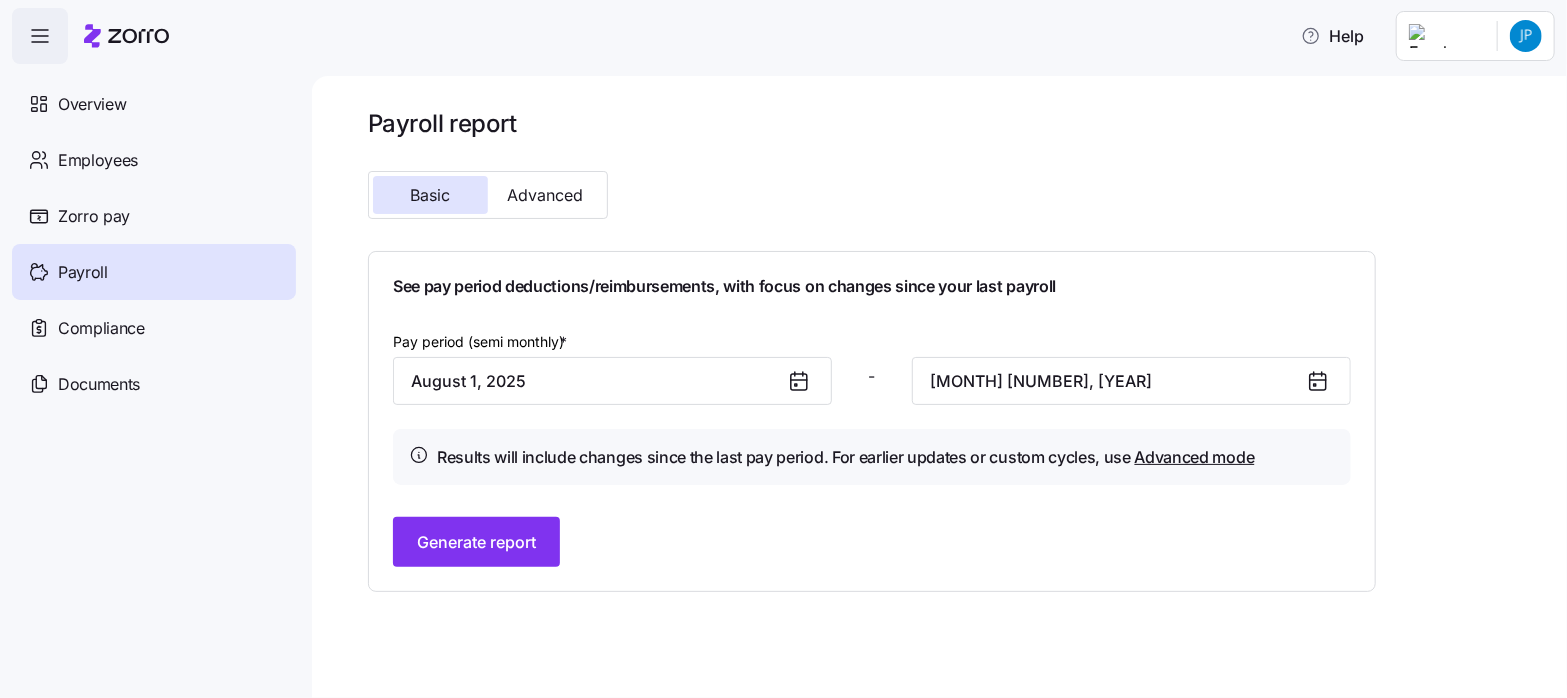 type on "[MONTH] [NUMBER], [YEAR]" 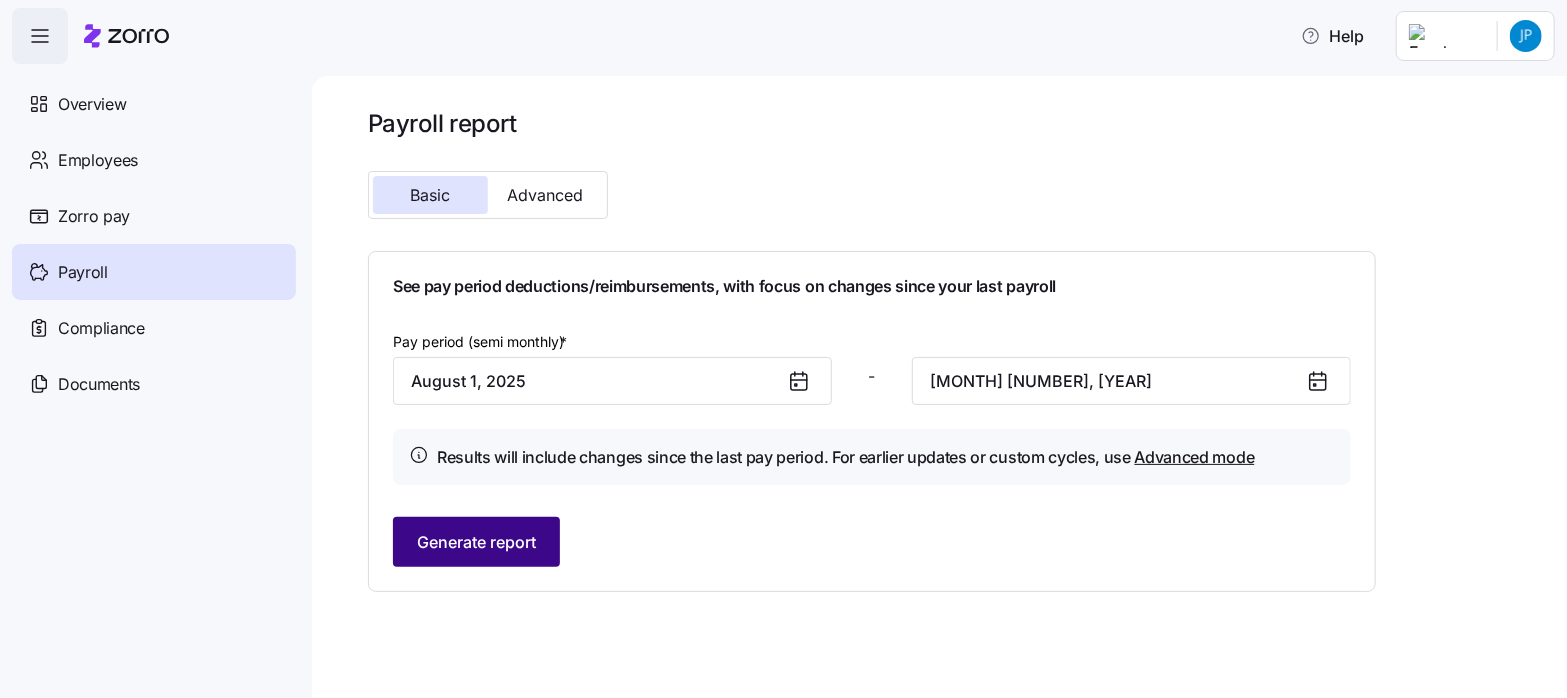 click on "Generate report" at bounding box center (476, 542) 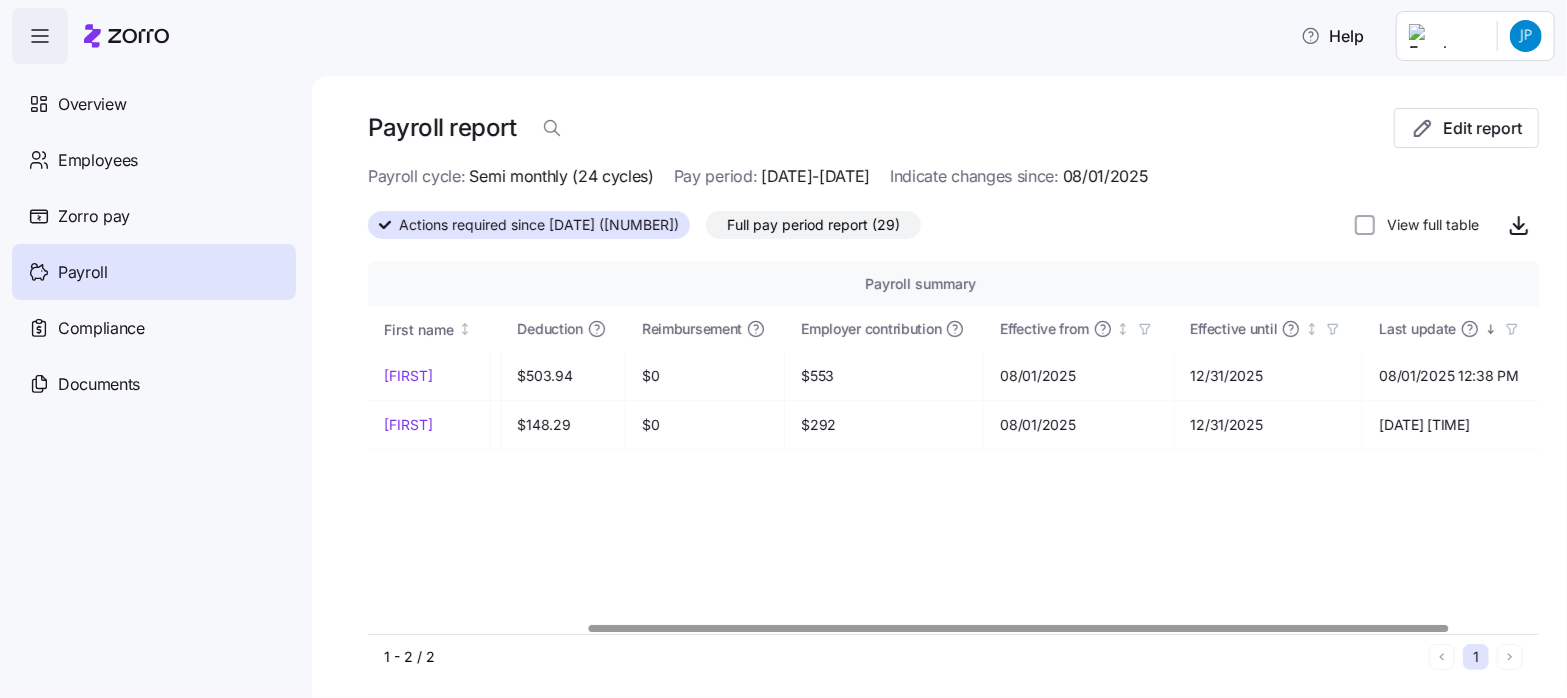 scroll, scrollTop: 0, scrollLeft: 0, axis: both 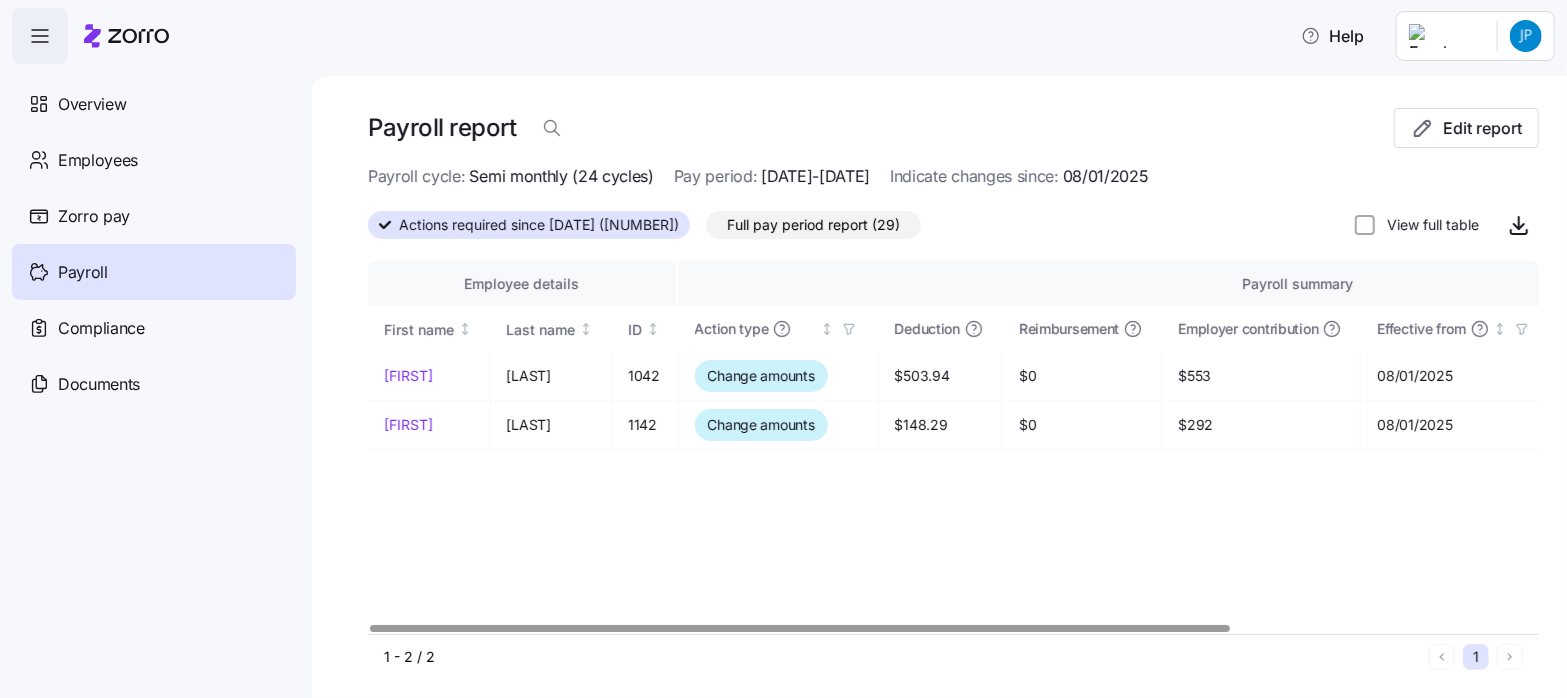 click at bounding box center [799, 628] 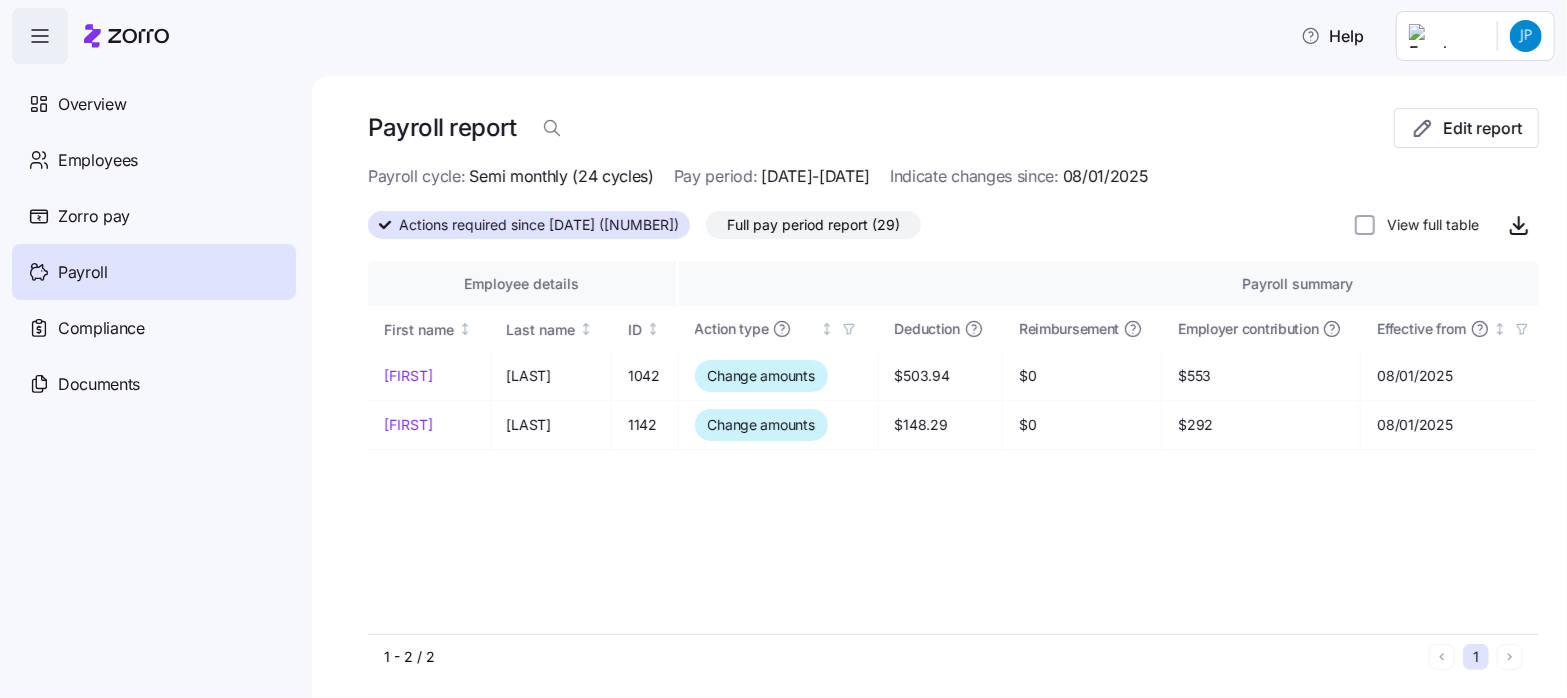 click on "Full pay period report (29)" at bounding box center [813, 225] 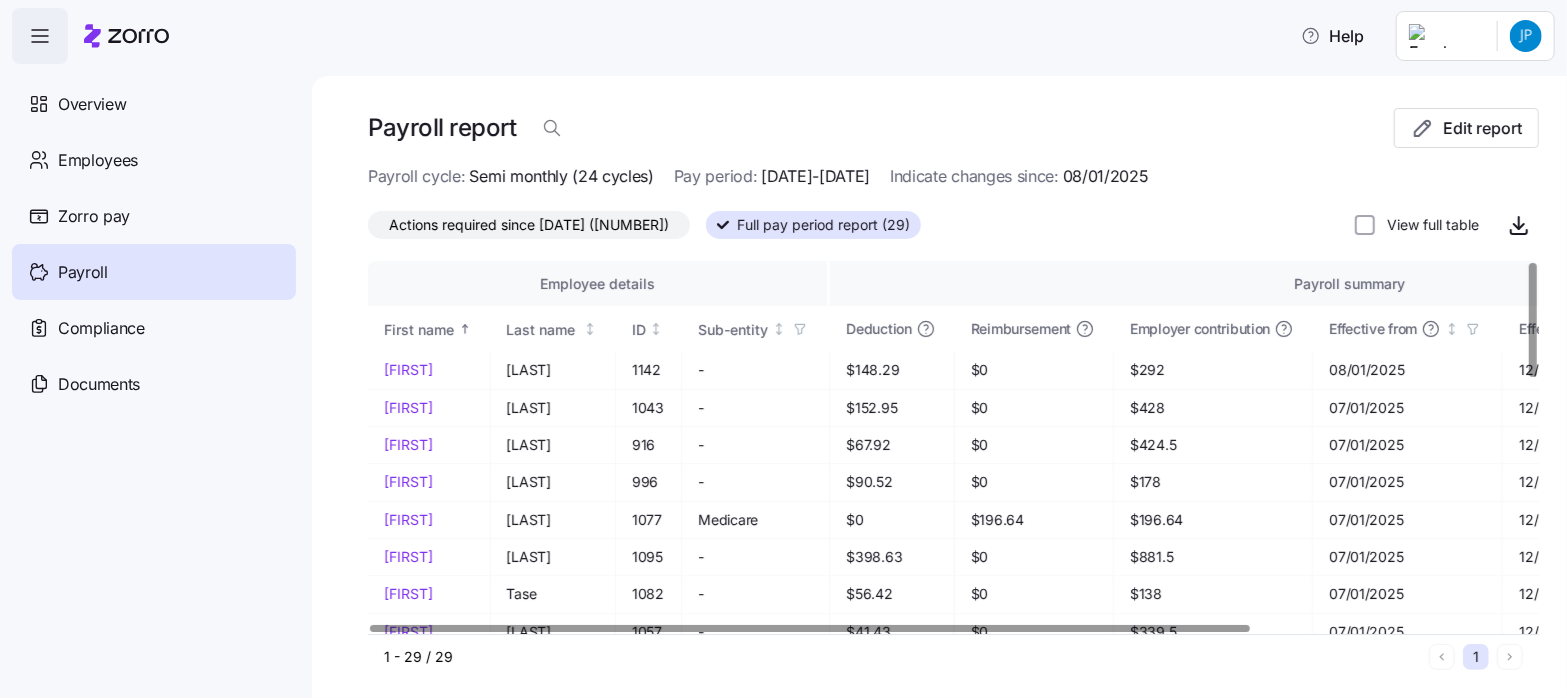 click on "Actions required since [DATE] ([NUMBER])" at bounding box center [529, 225] 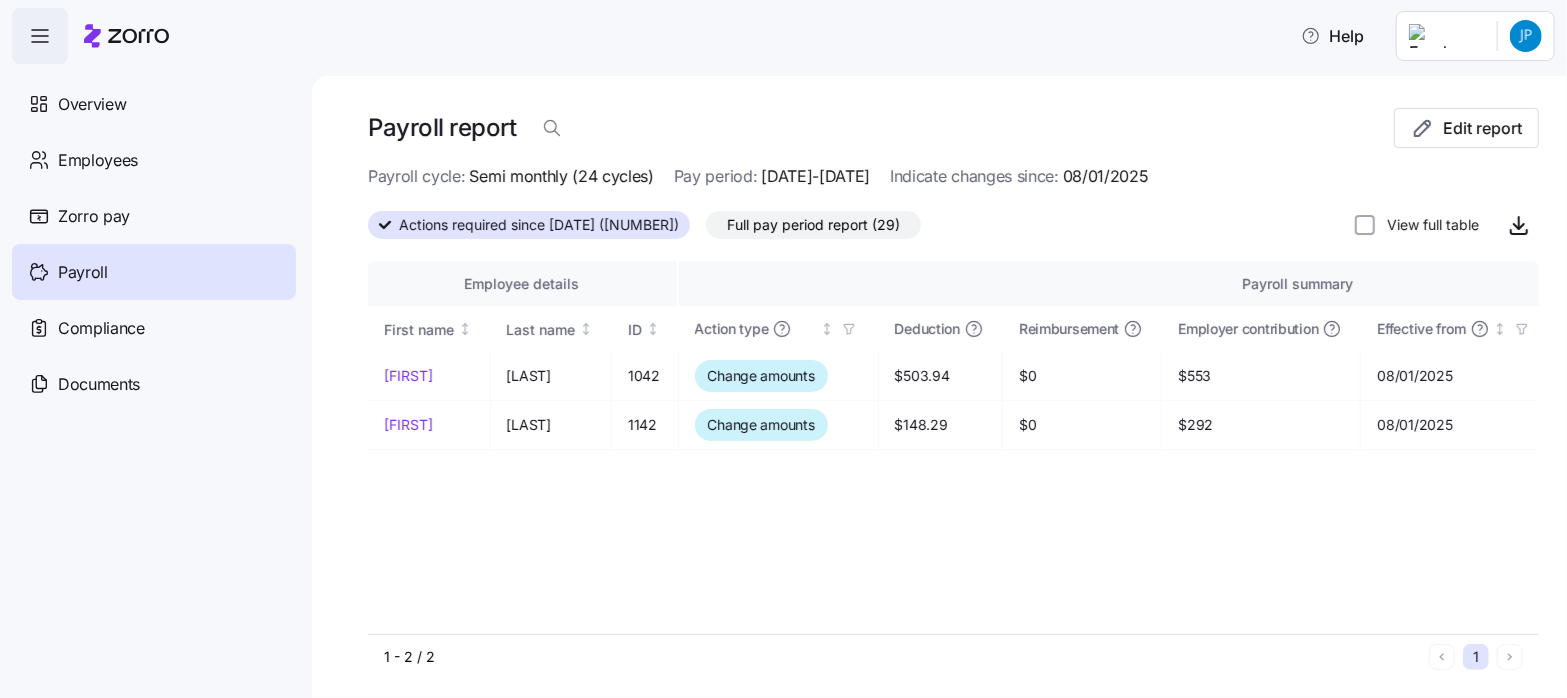 click on "Full pay period report (29)" at bounding box center (813, 225) 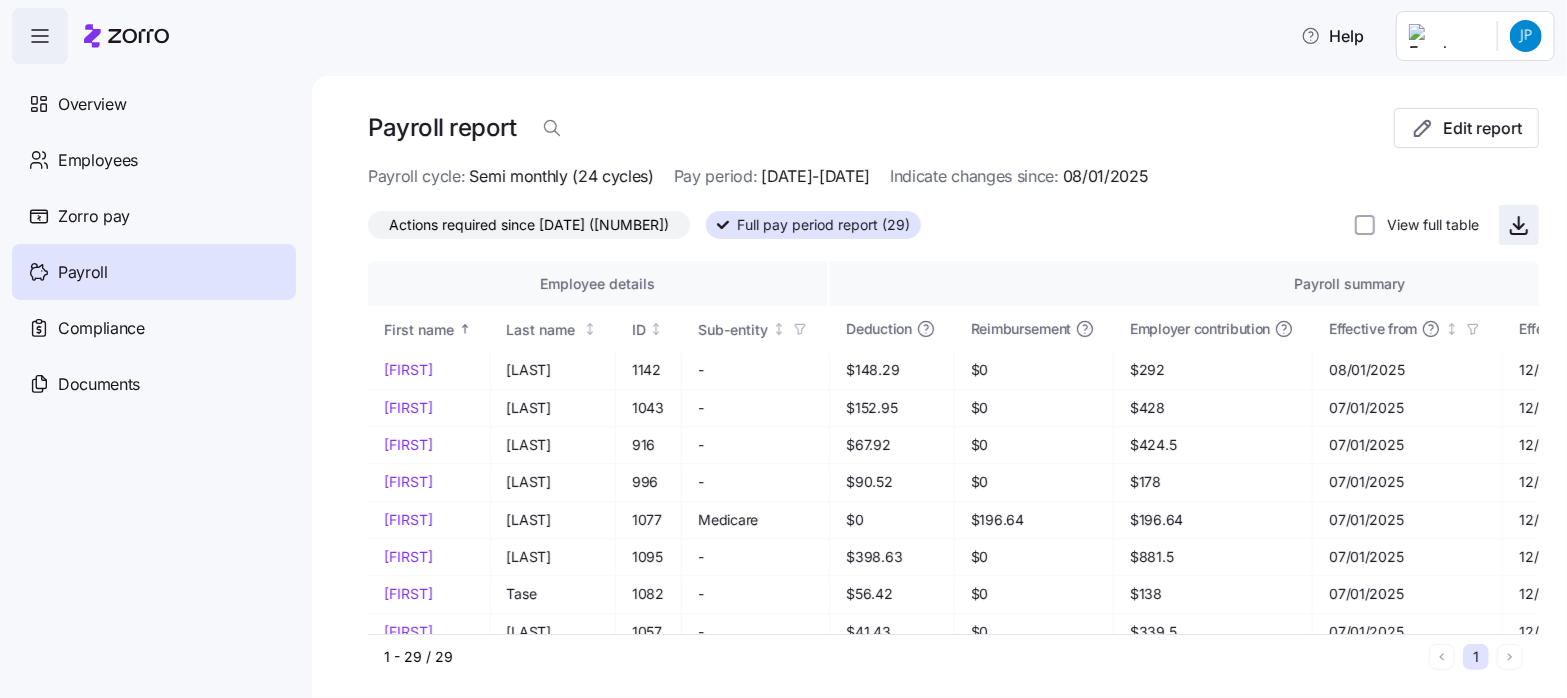 click 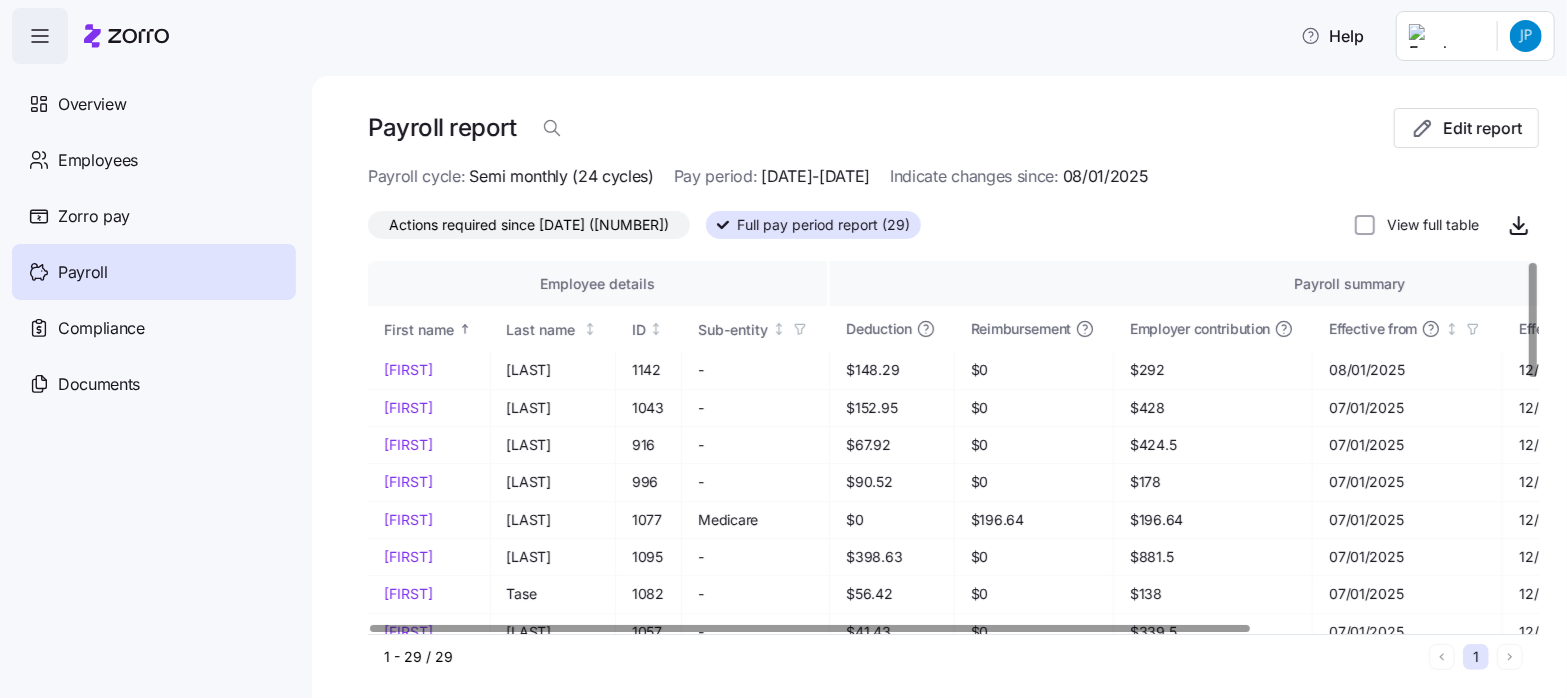 click on "Actions required since [DATE] ([NUMBER])" at bounding box center [529, 225] 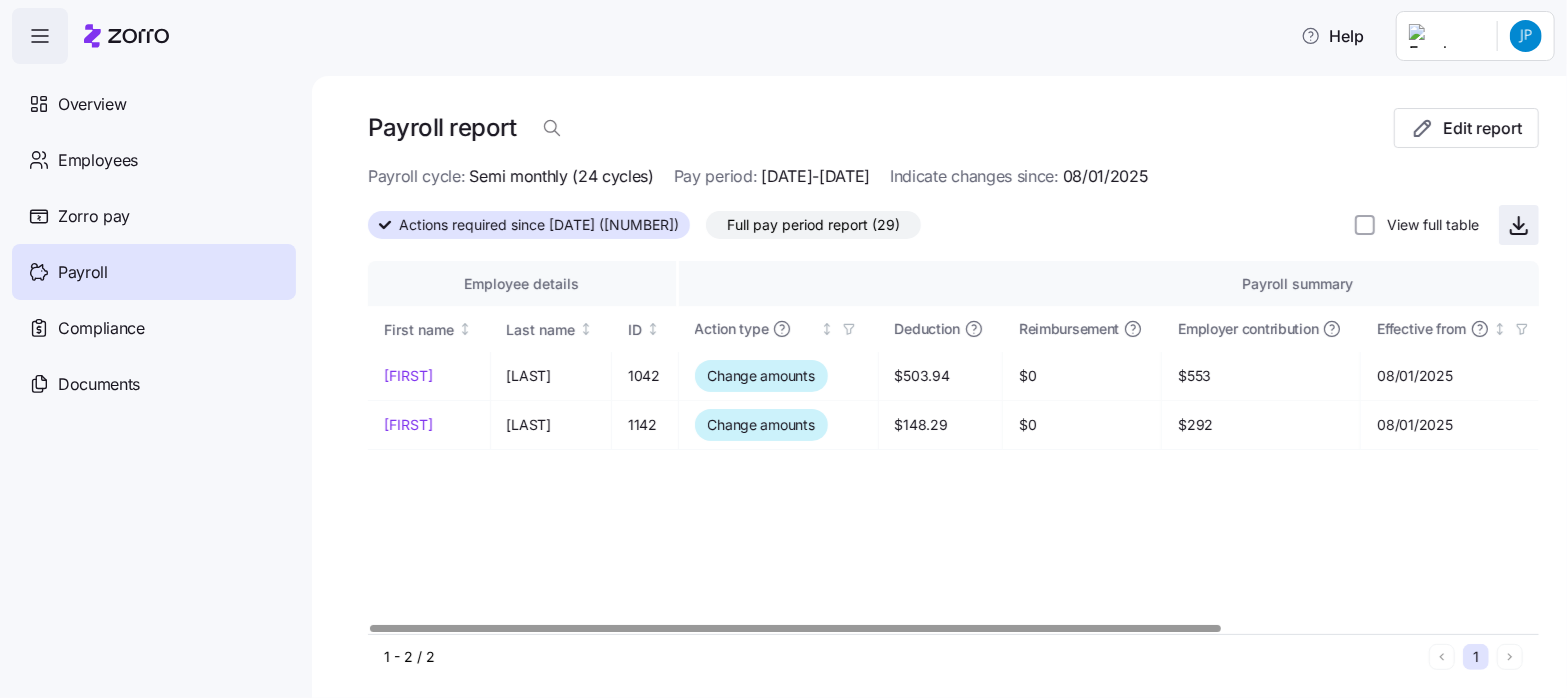 click 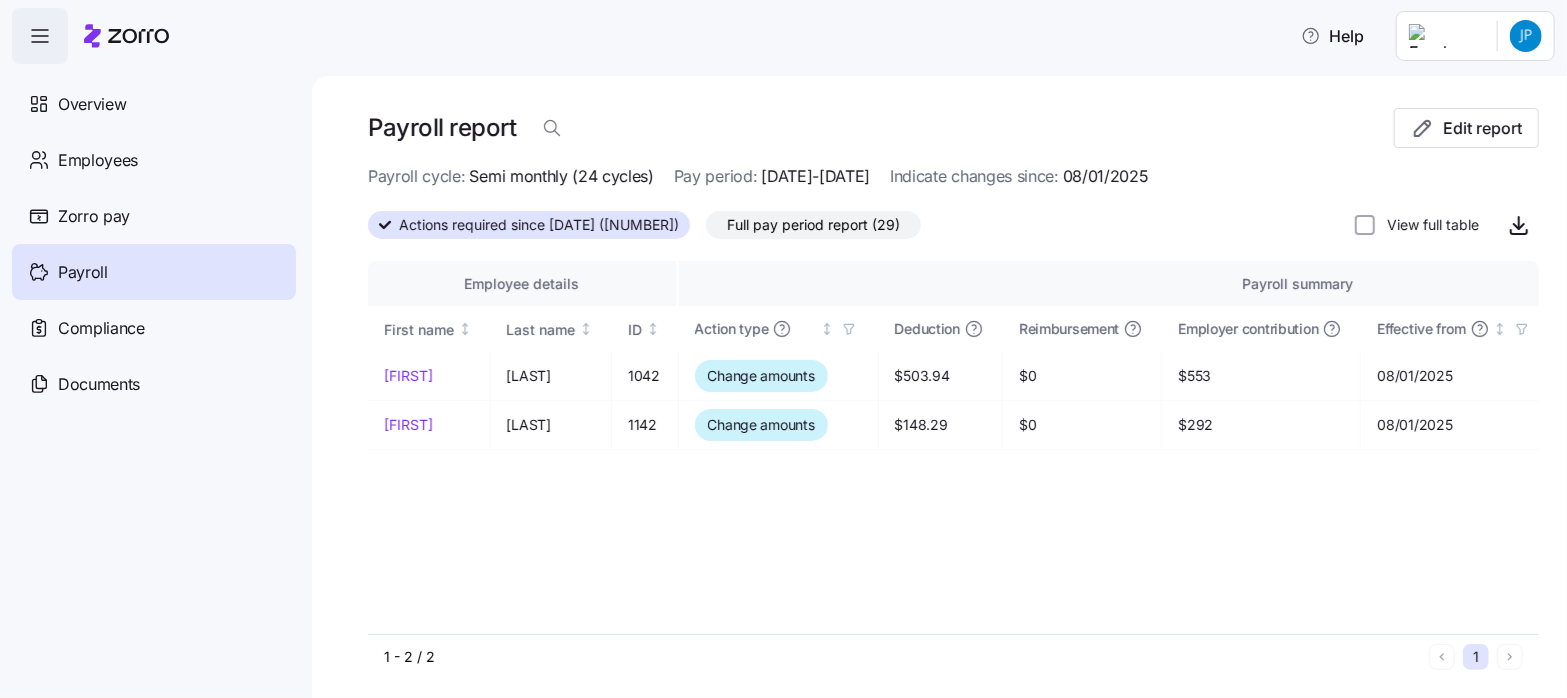 click 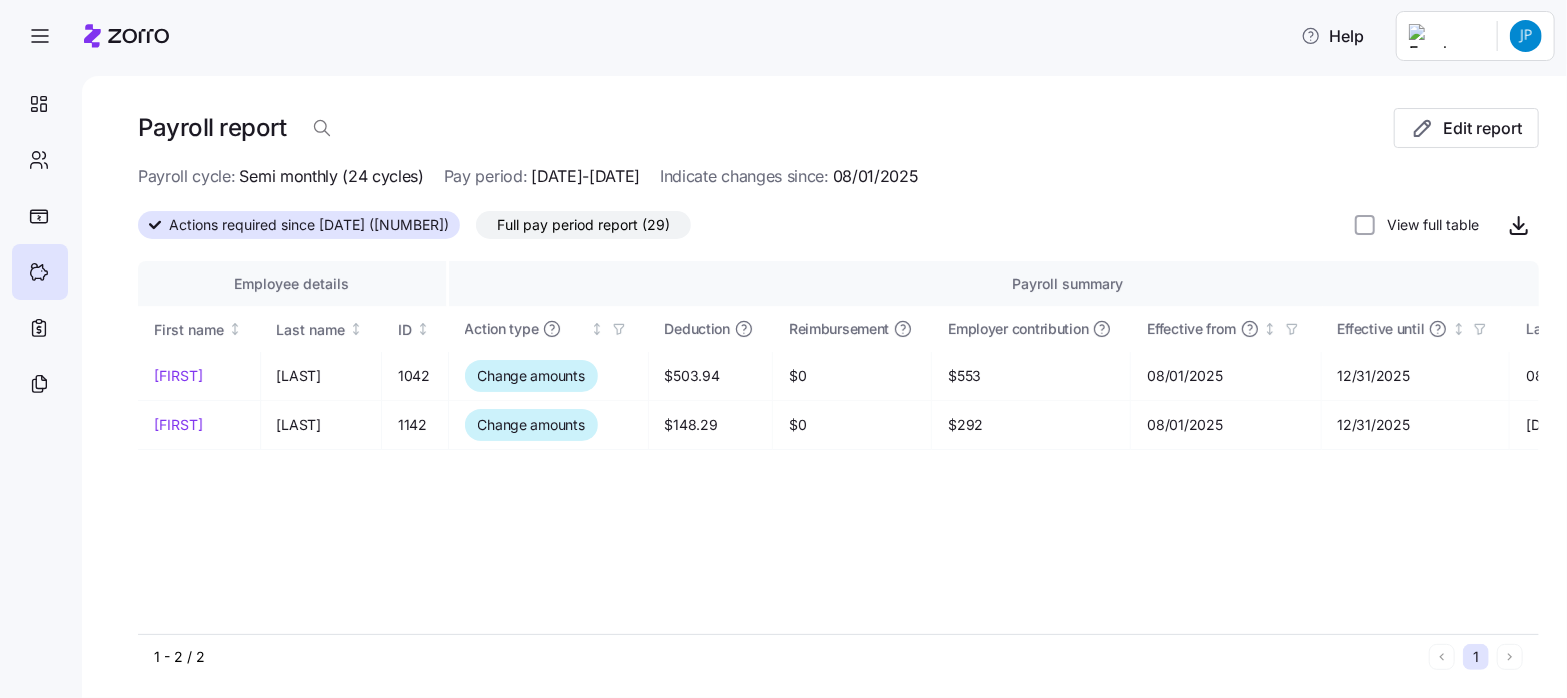 click on "First name Last name ID Action type Deduction Reimbursement Employer contribution Effective from Effective until Last update [FIRST] [LAST] [NUMBER] Change amounts $[NUMBER] $[NUMBER] $[NUMBER] [DATE] [DATE] [DATE] [TIME] [NUMBER] - [NUMBER] / [NUMBER] [NUMBER] Employee Roster | Zorro" at bounding box center [783, 343] 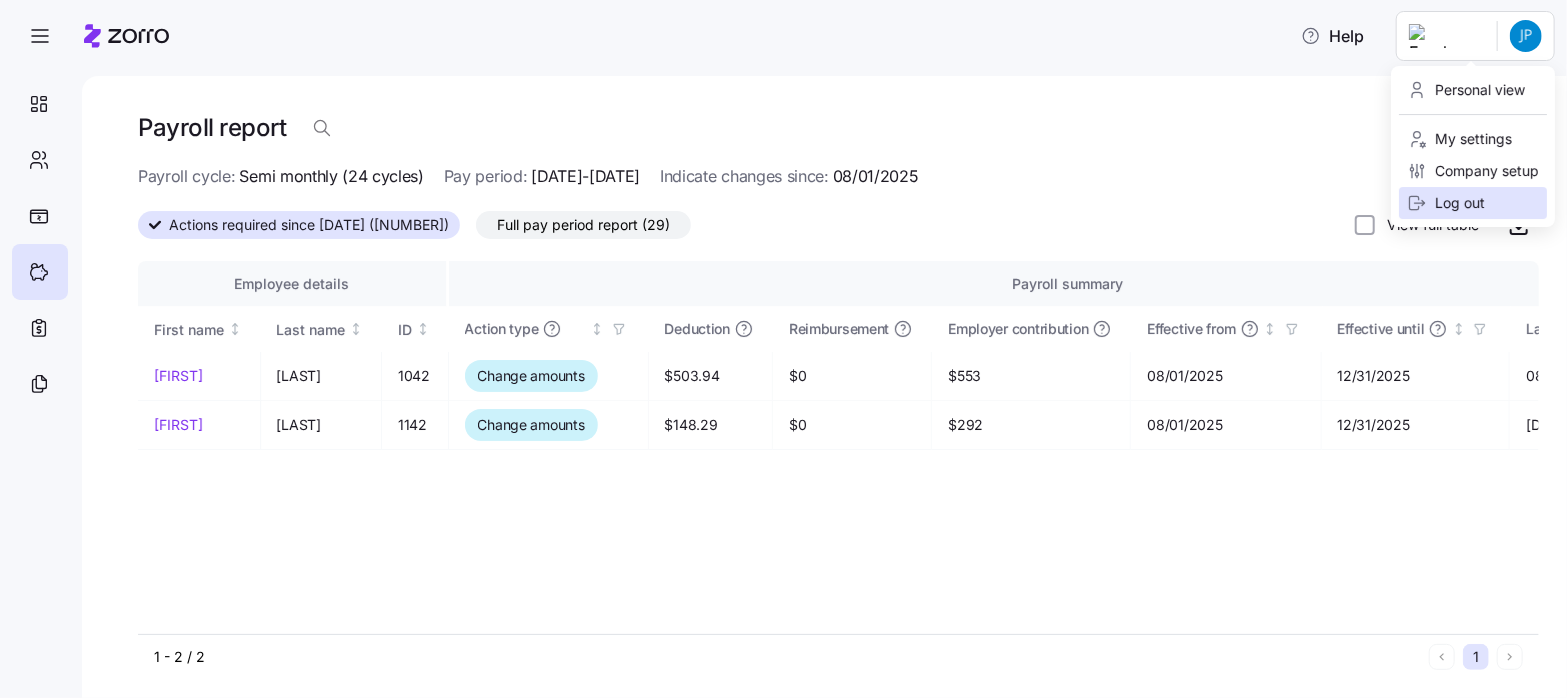 click on "Log out" at bounding box center [1446, 203] 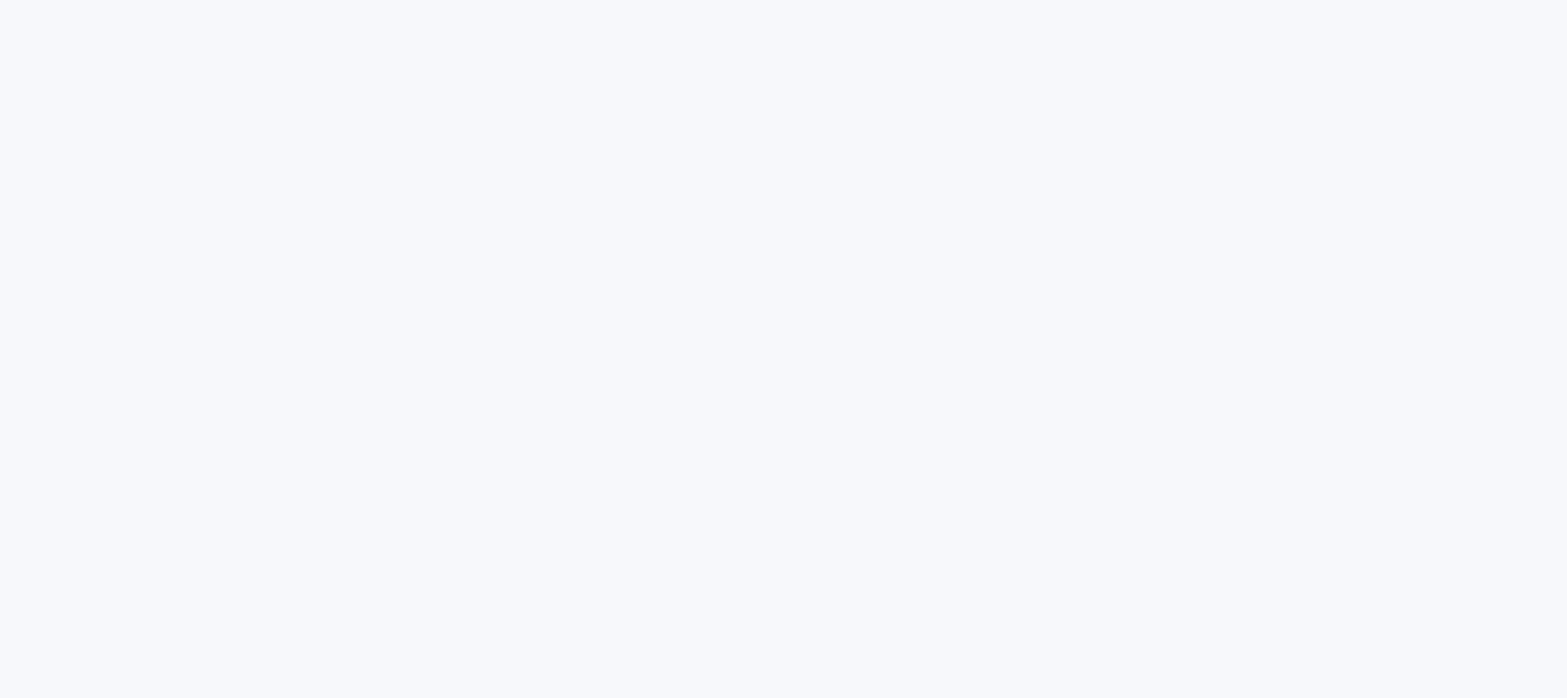 scroll, scrollTop: 0, scrollLeft: 0, axis: both 